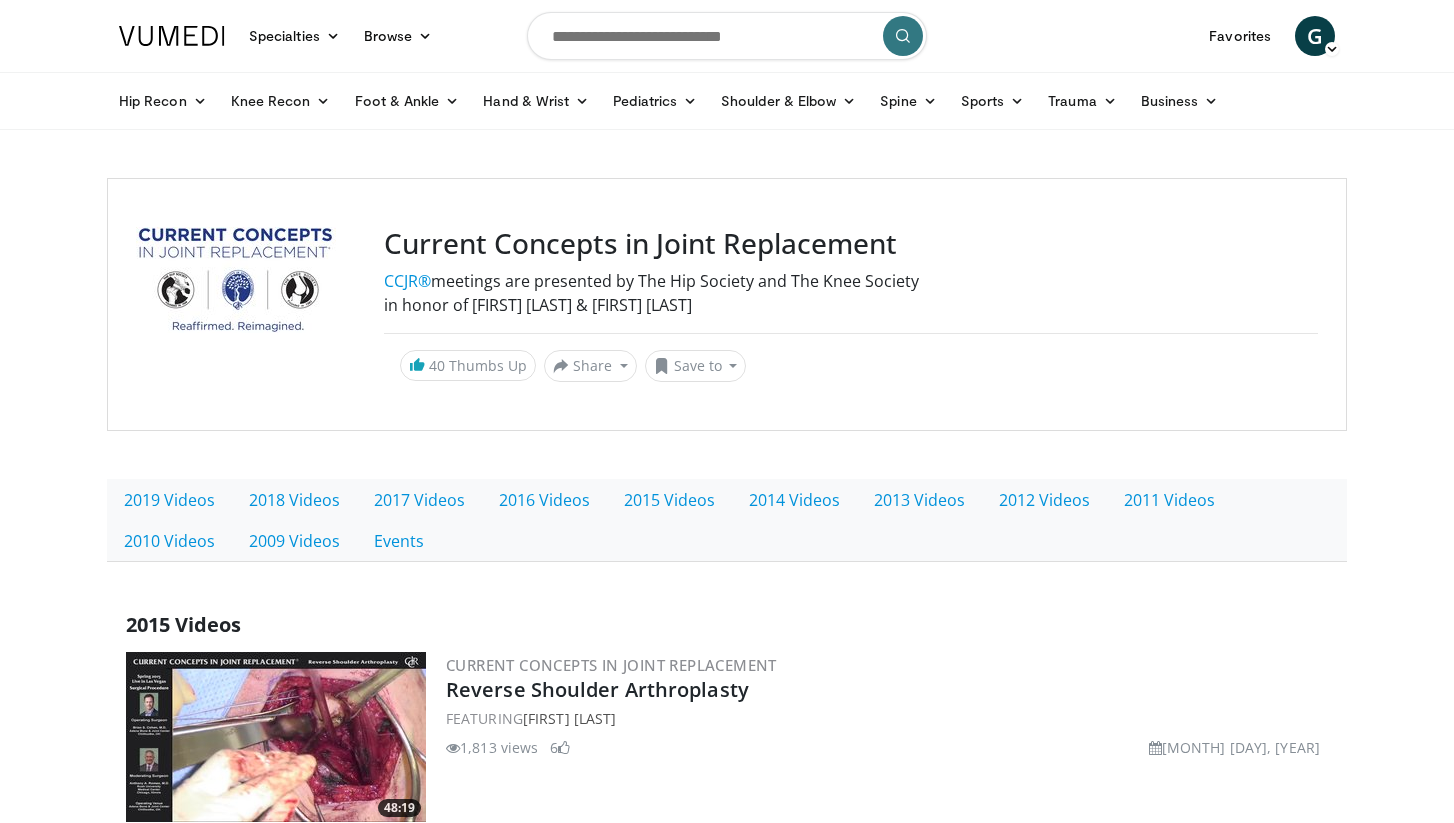 scroll, scrollTop: 0, scrollLeft: 0, axis: both 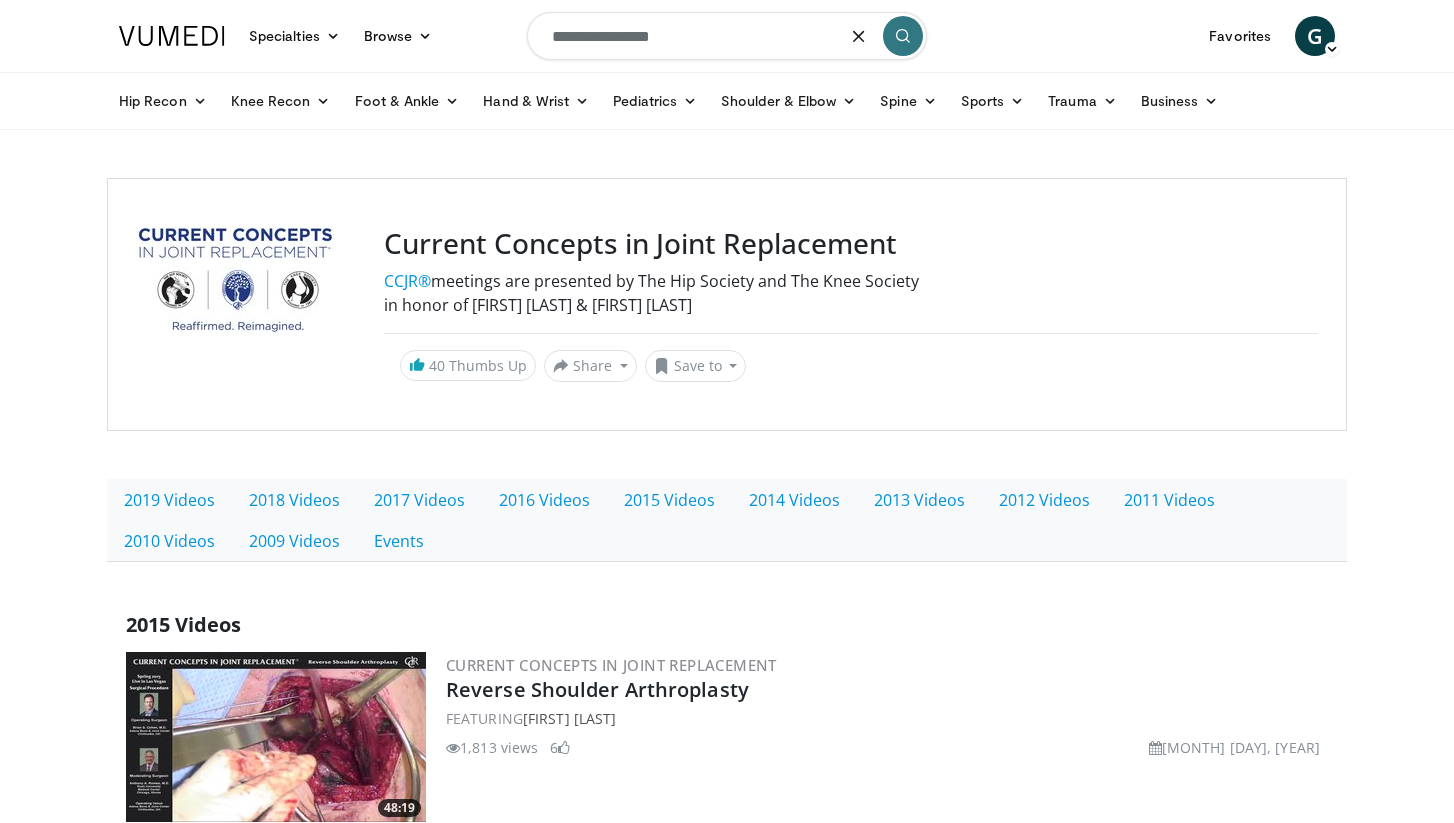 type on "**********" 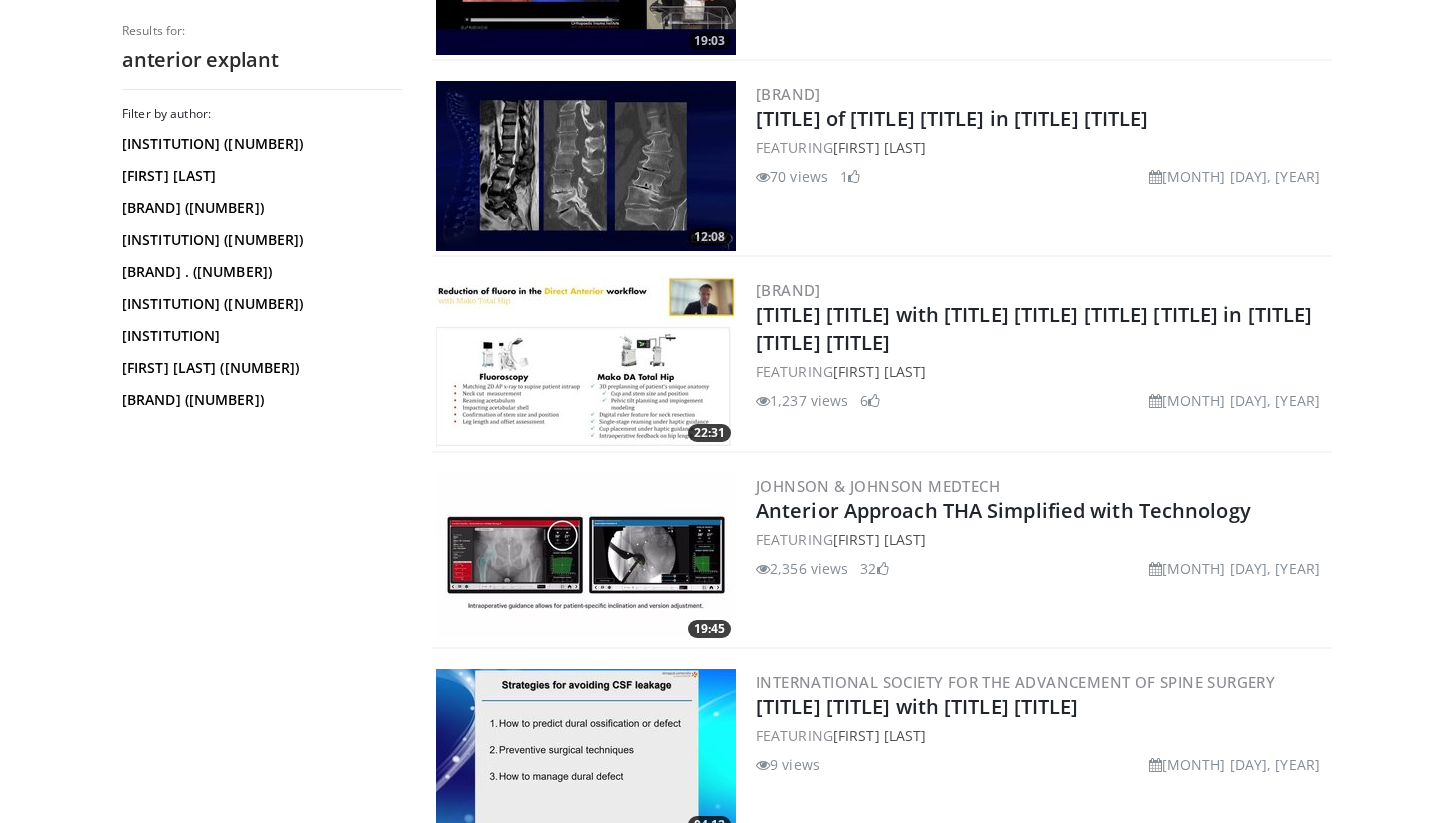 scroll, scrollTop: 2917, scrollLeft: 0, axis: vertical 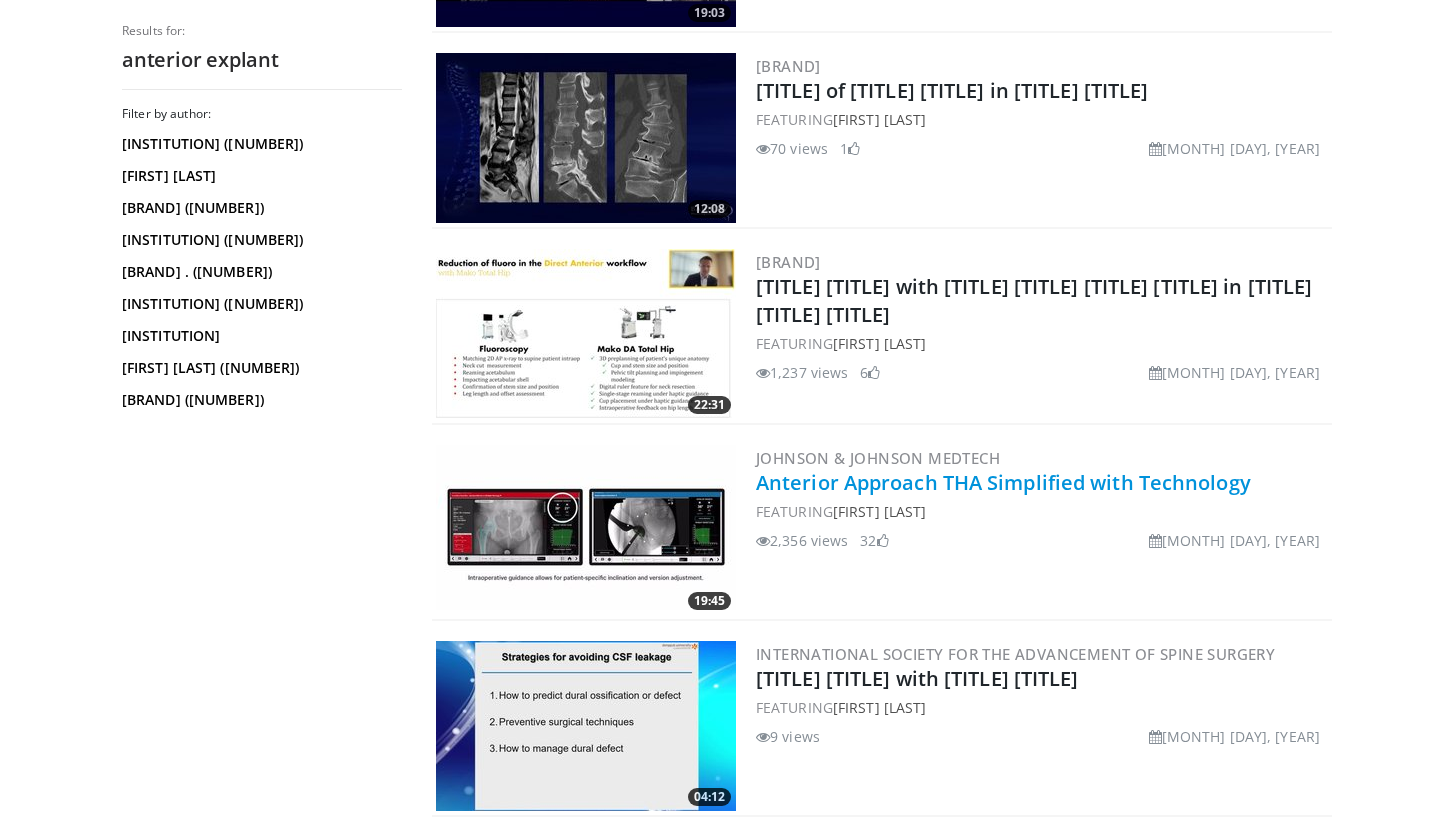 click on "Anterior Approach THA Simplified with Technology" at bounding box center (1003, 482) 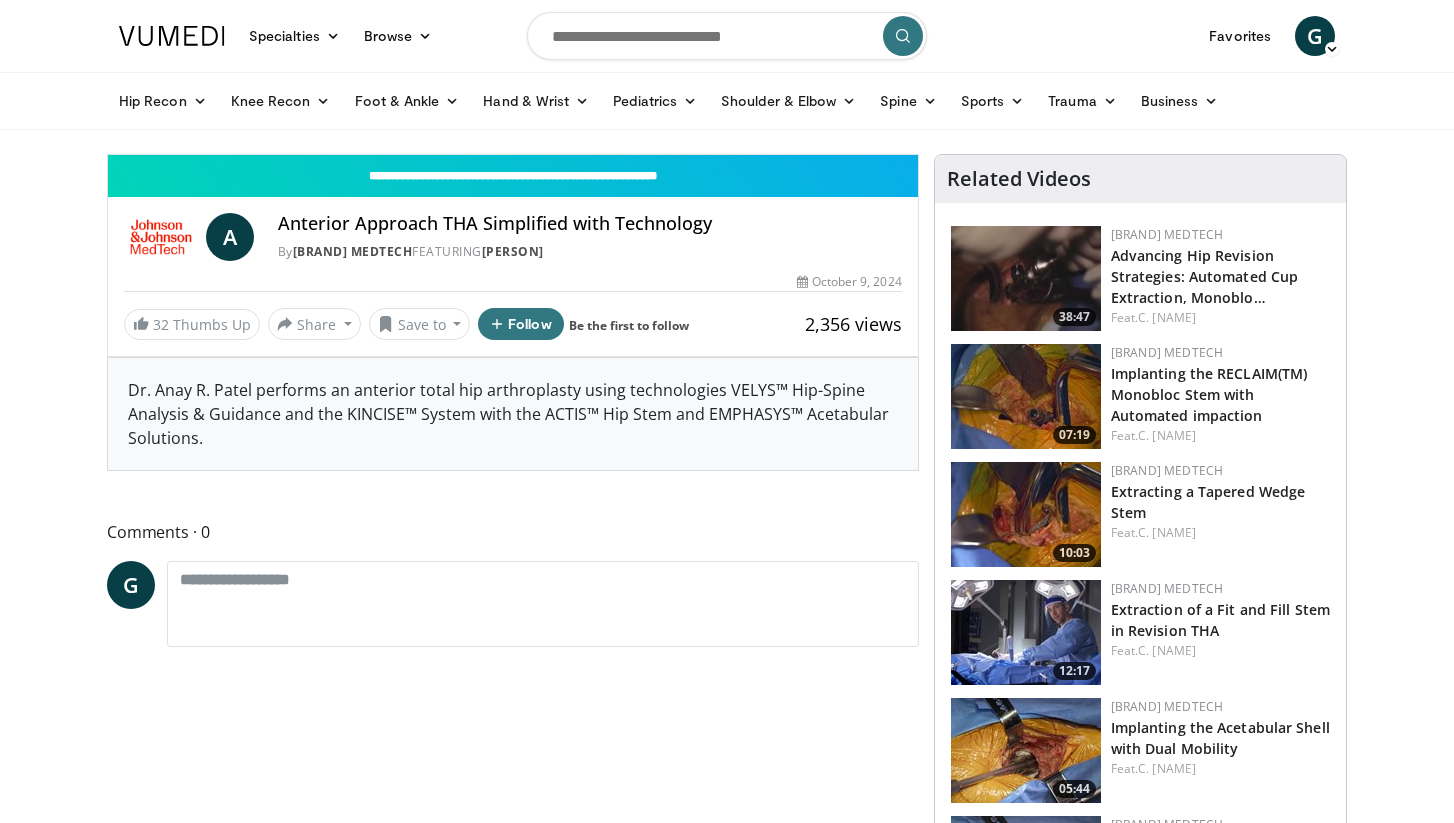 scroll, scrollTop: 0, scrollLeft: 0, axis: both 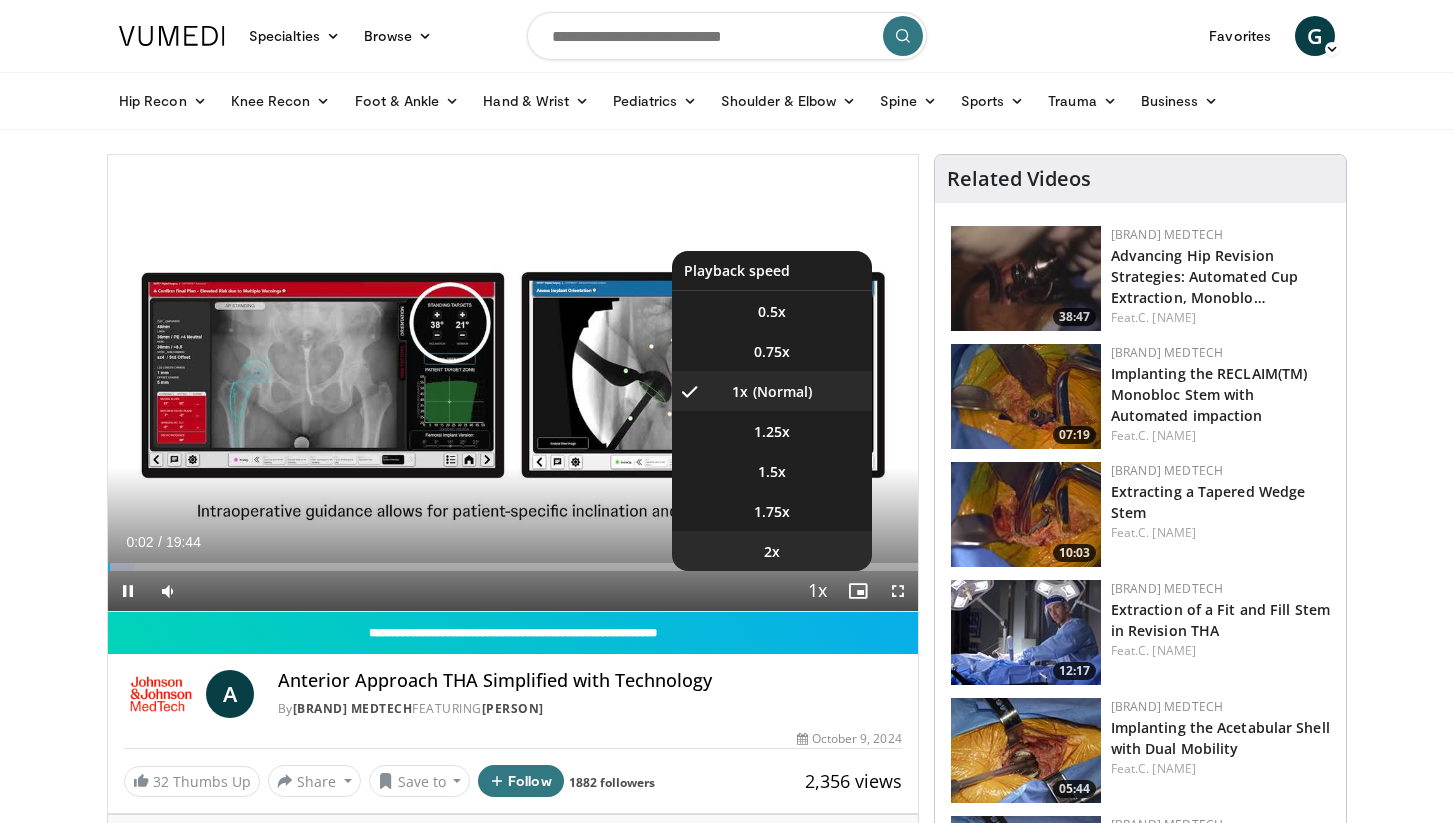 click on "2x" at bounding box center (772, 551) 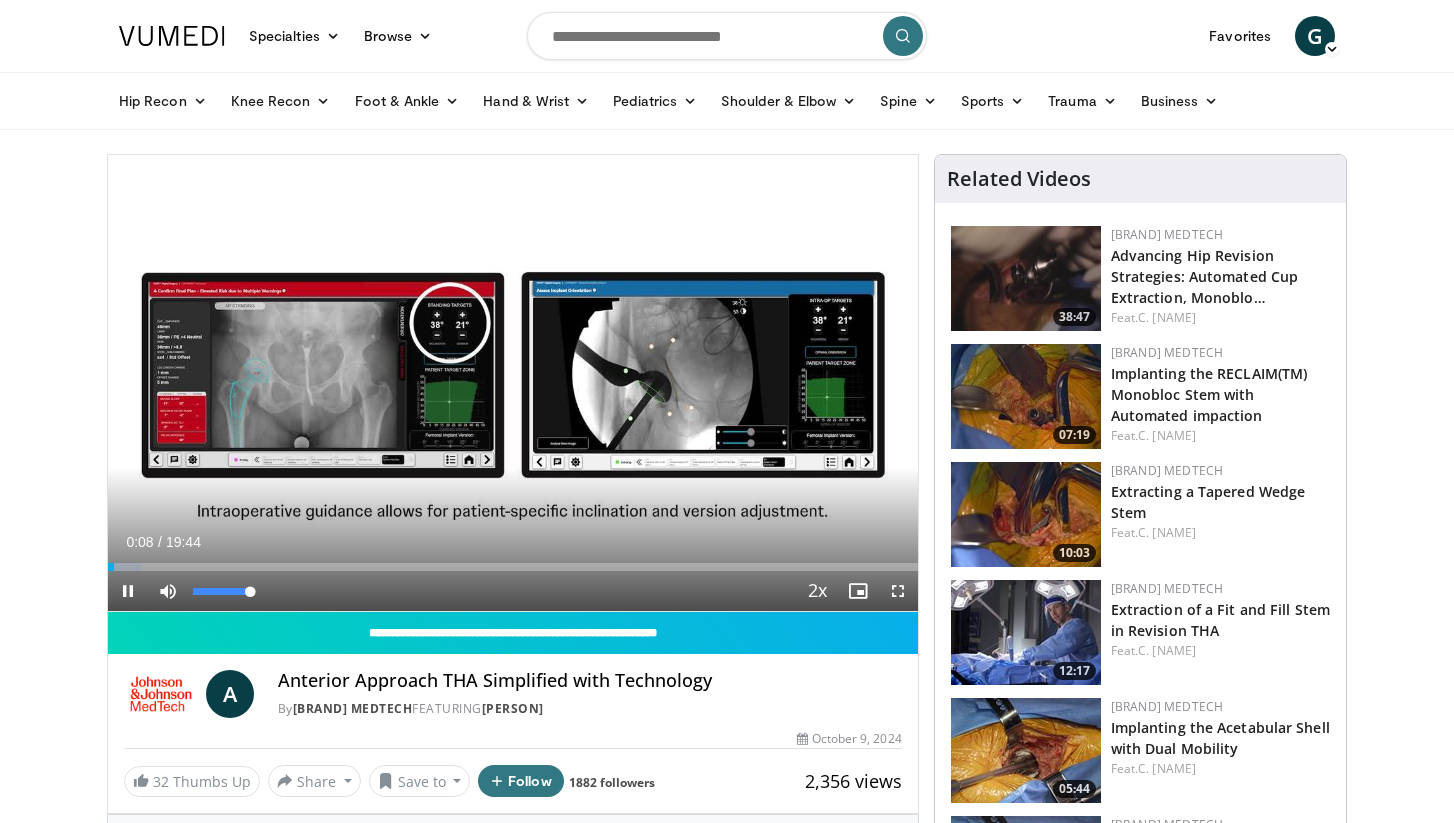 drag, startPoint x: 230, startPoint y: 594, endPoint x: 266, endPoint y: 594, distance: 36 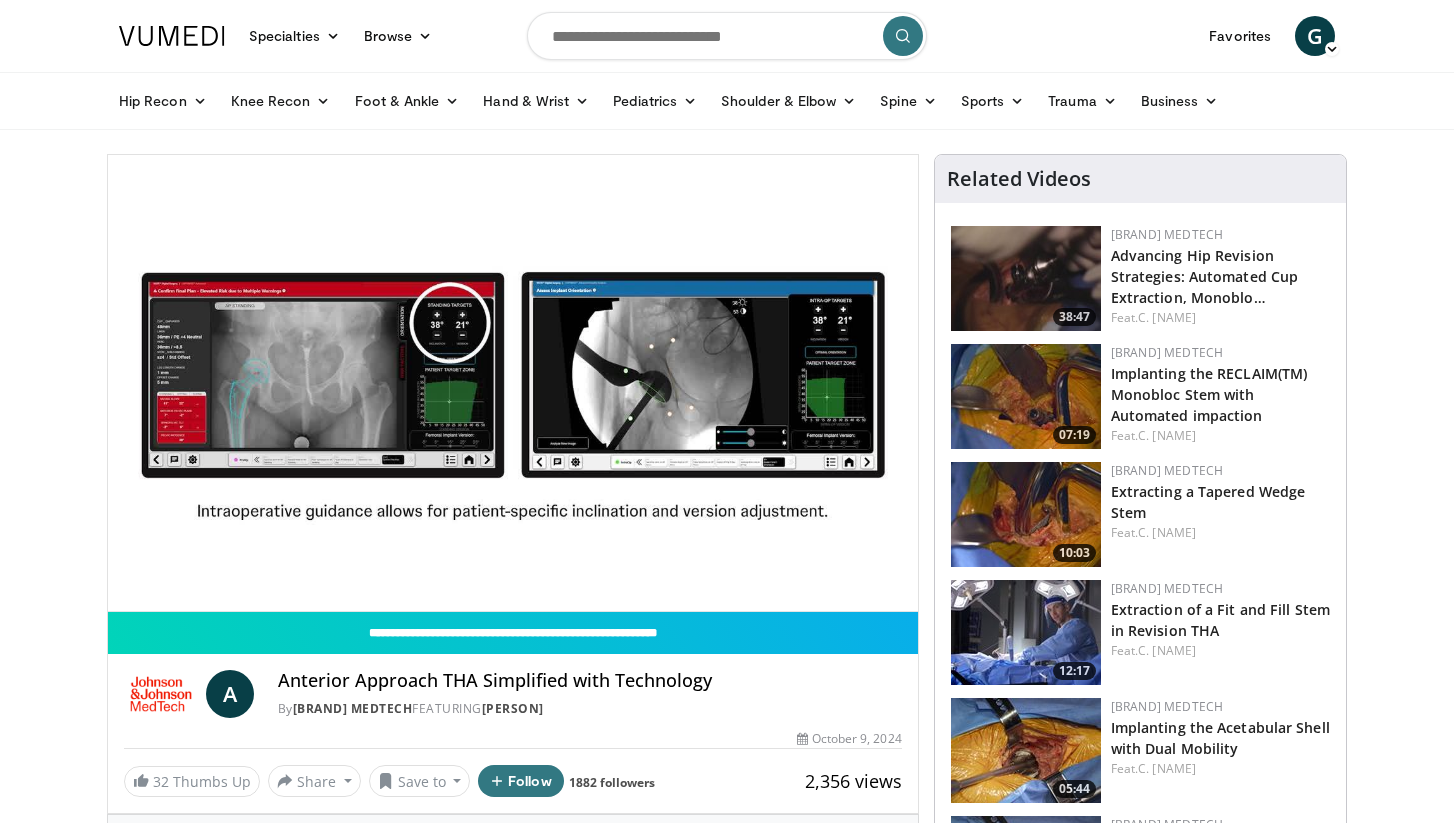 click on "Related Videos
38:47
Johnson & Johnson MedTech
Advancing Hip Revision Strategies: Automated Cup Extraction, Monoblo…
Feat.
C. Wyles
07:19
Johnson & Johnson MedTech
Implanting the RECLAIM(TM) Monobloc Stem with Automated impaction
Feat.
C. Wyles
10:03" at bounding box center (1140, 1408) 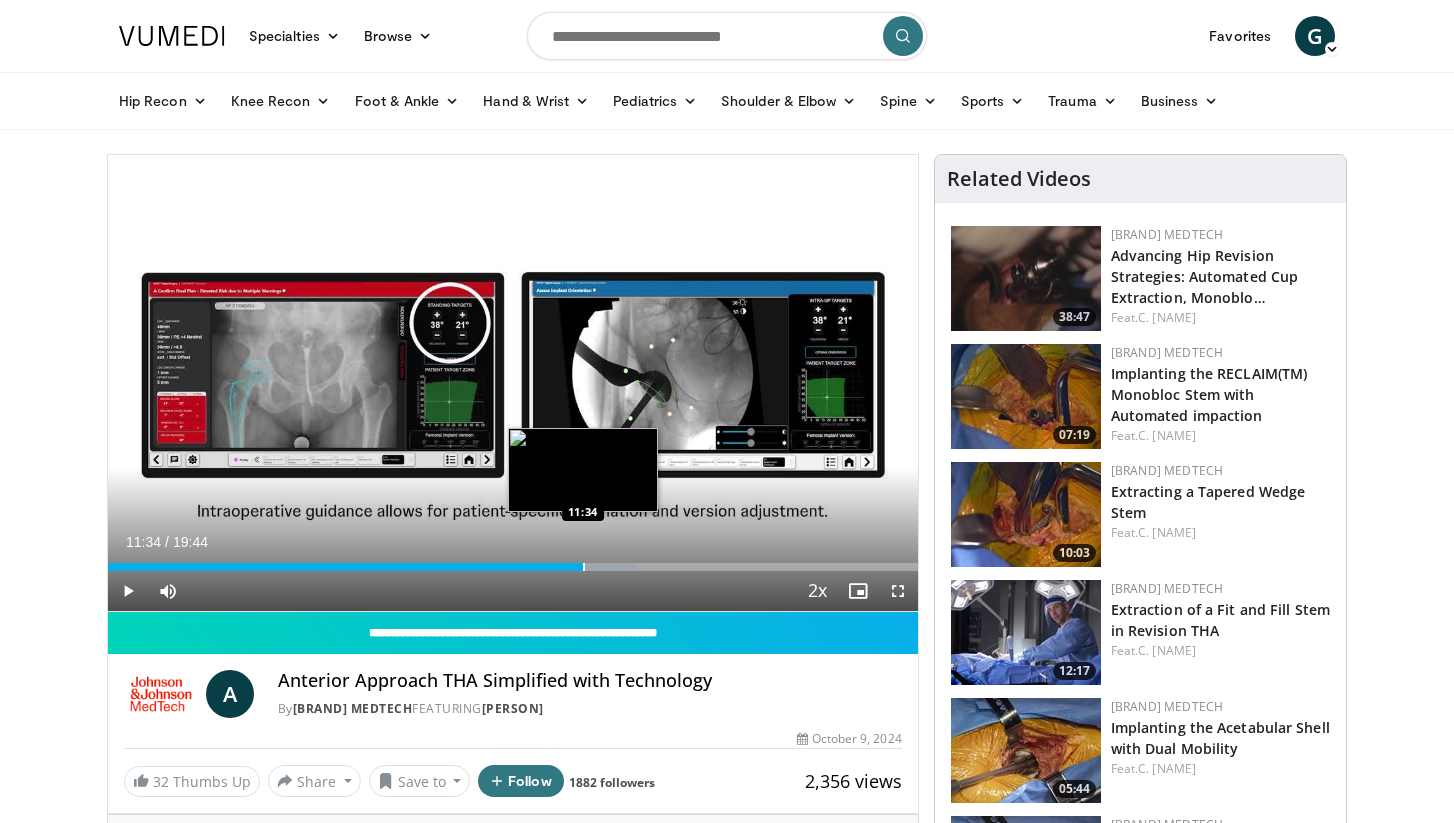click on "Loaded :  65.31% 11:34 11:34" at bounding box center (513, 567) 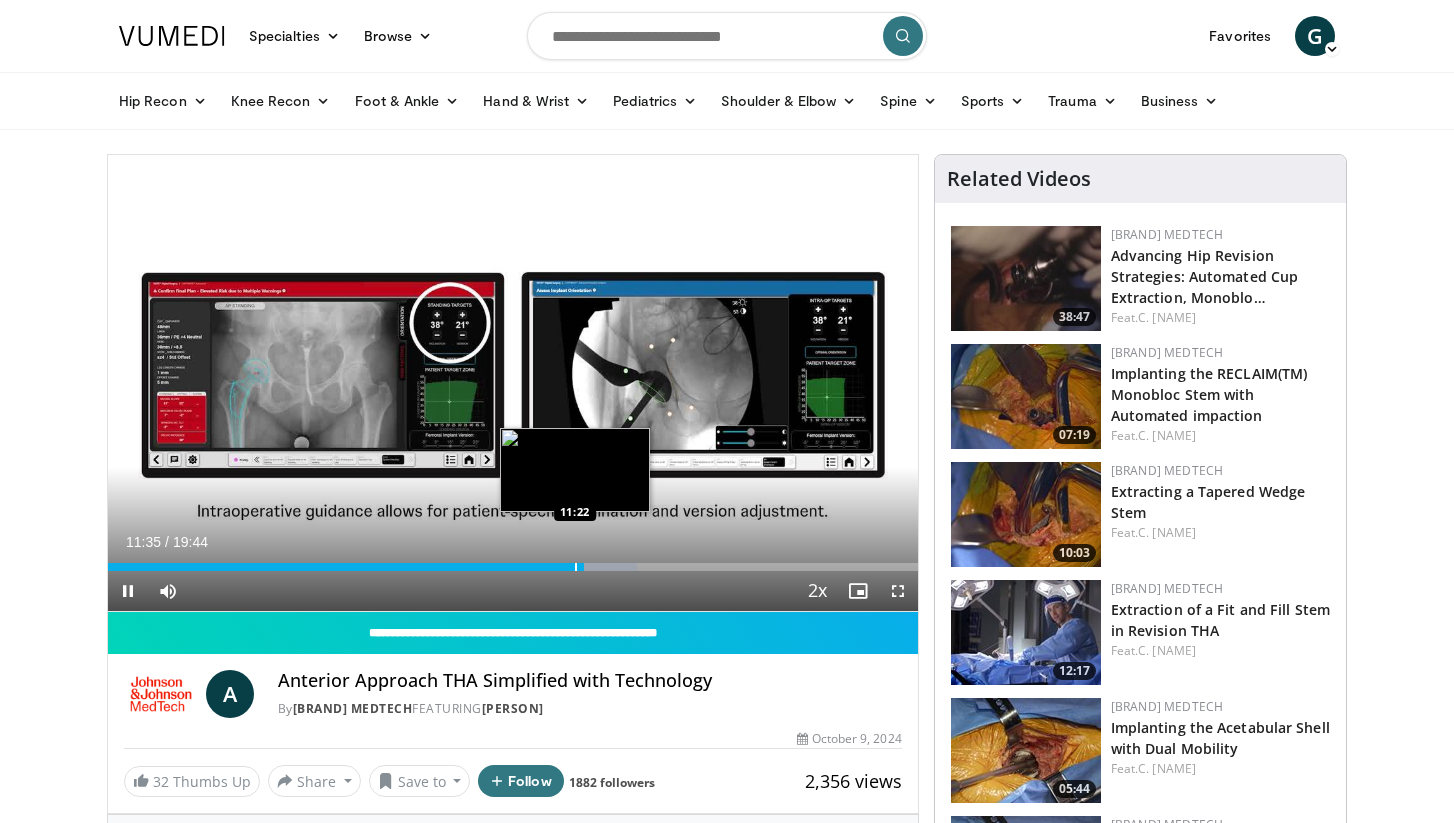 click on "Loaded :  65.31% 11:35 11:22" at bounding box center (513, 567) 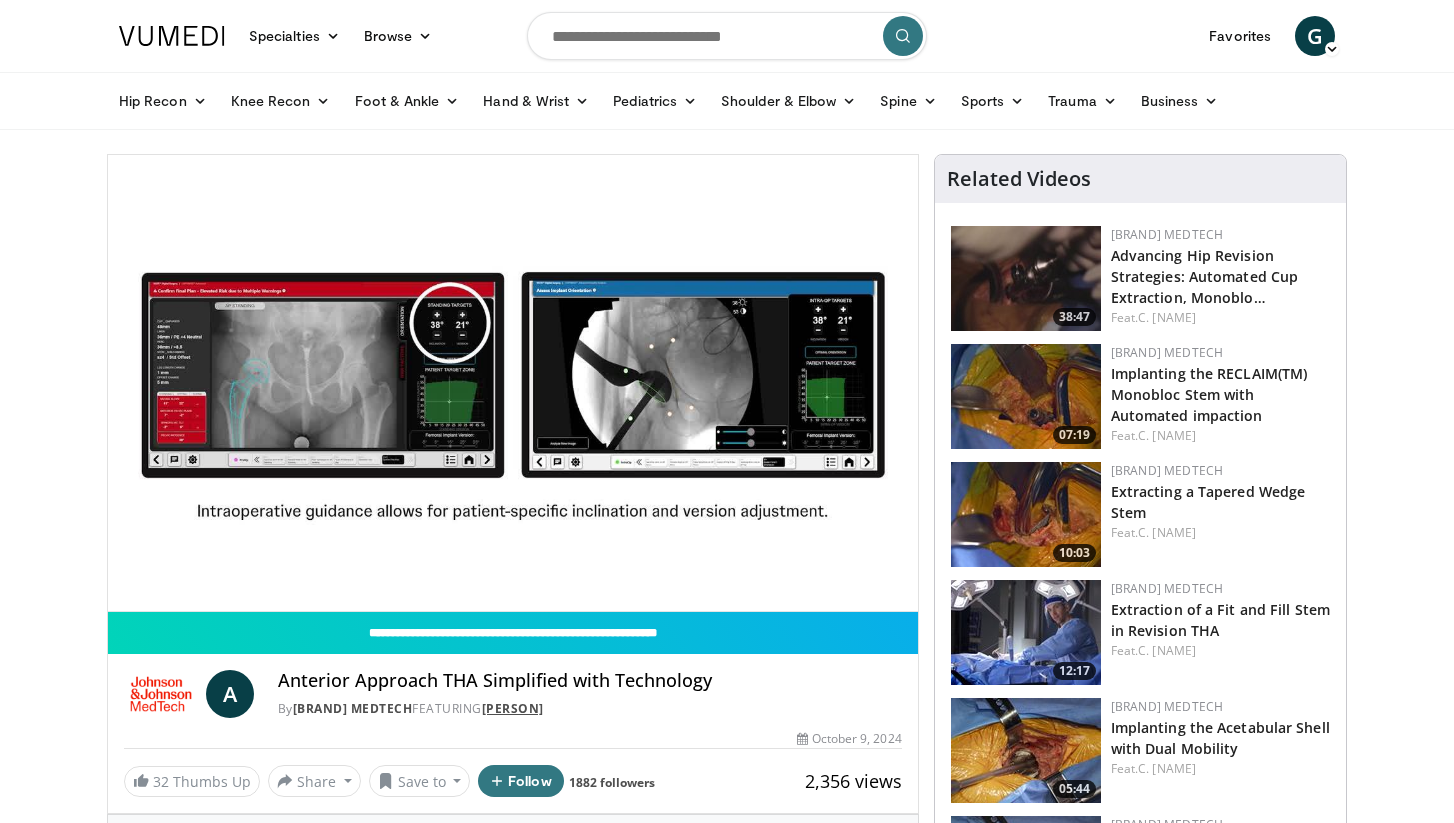 click on "[FIRST] [LAST]" at bounding box center (513, 708) 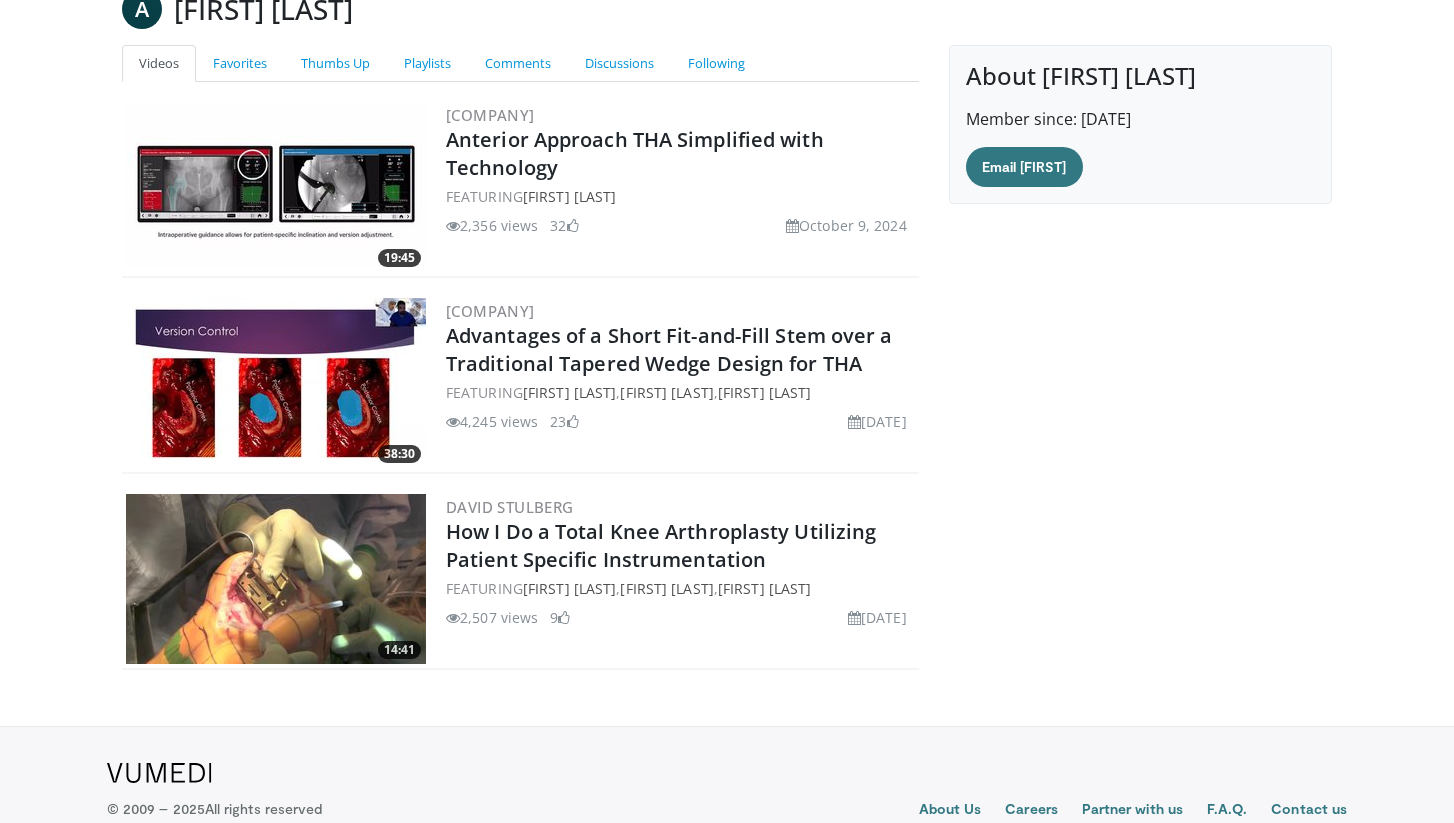 scroll, scrollTop: 226, scrollLeft: 0, axis: vertical 